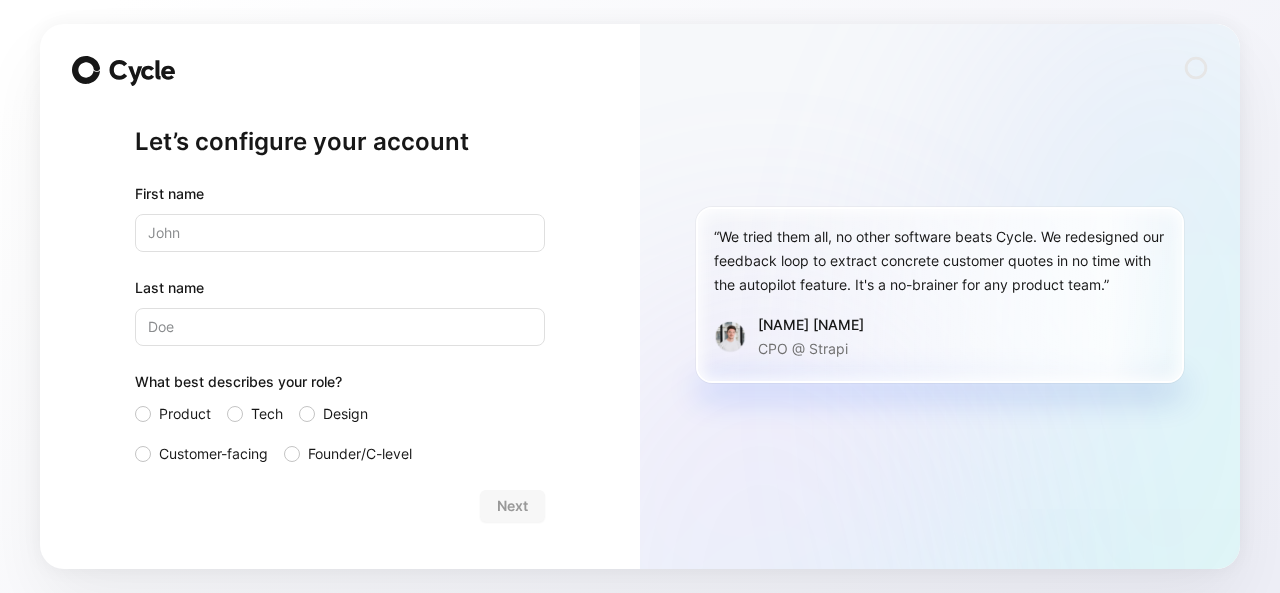scroll, scrollTop: 0, scrollLeft: 0, axis: both 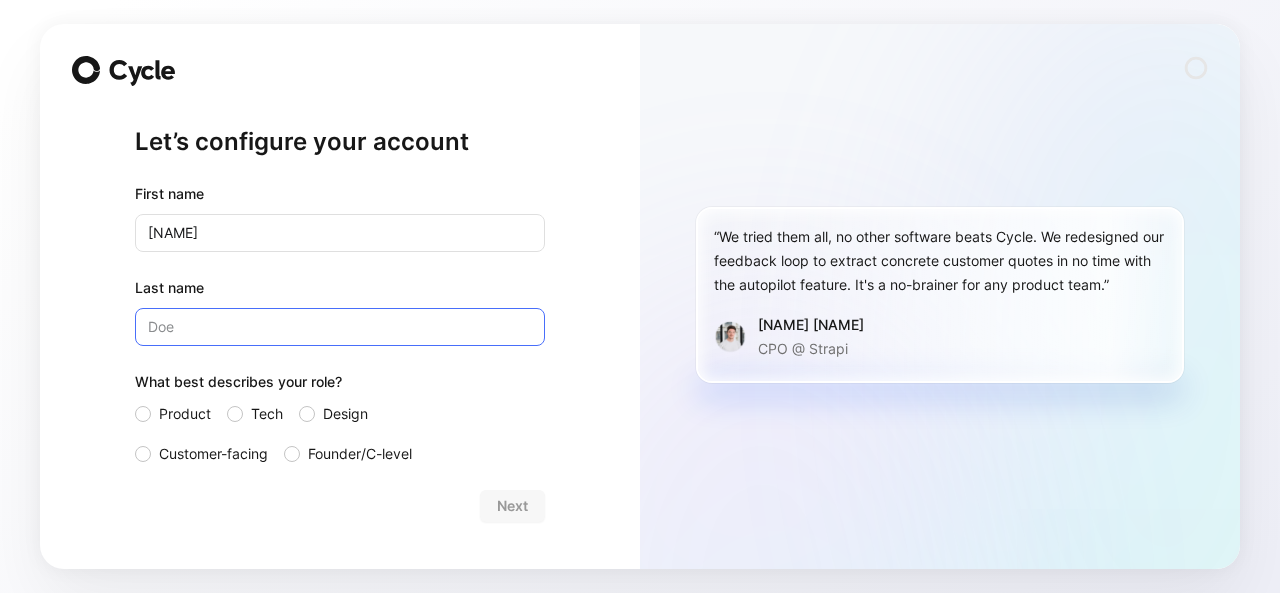 click on "Last name" at bounding box center [340, 327] 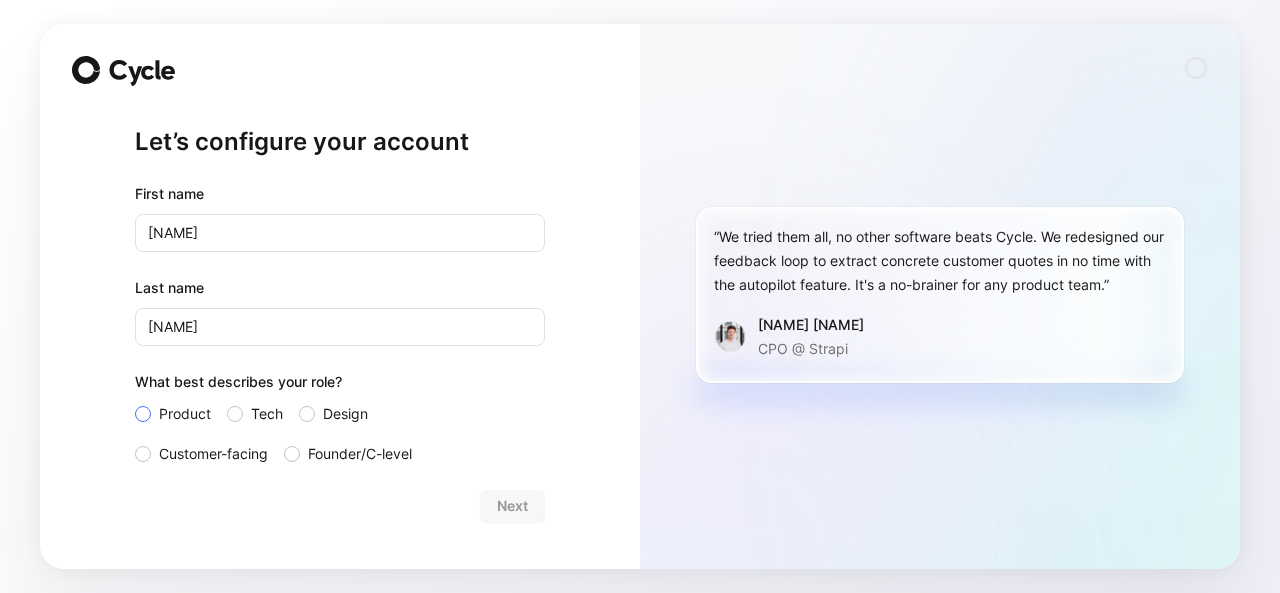 click on "Product" at bounding box center [185, 414] 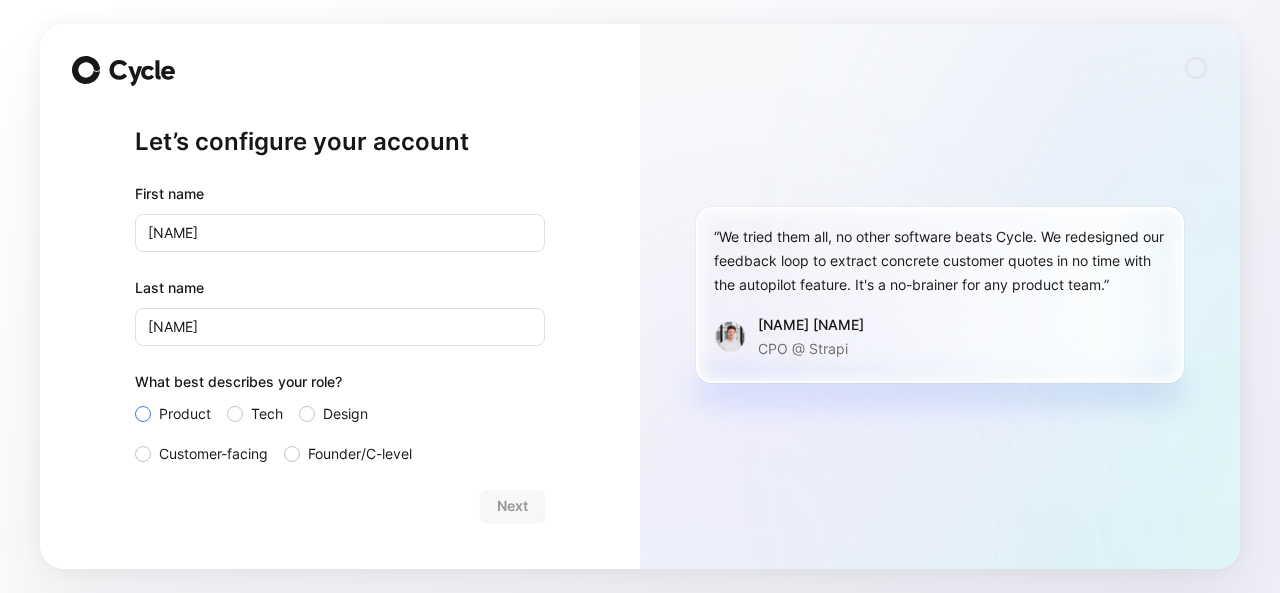 click on "Product" at bounding box center [135, 402] 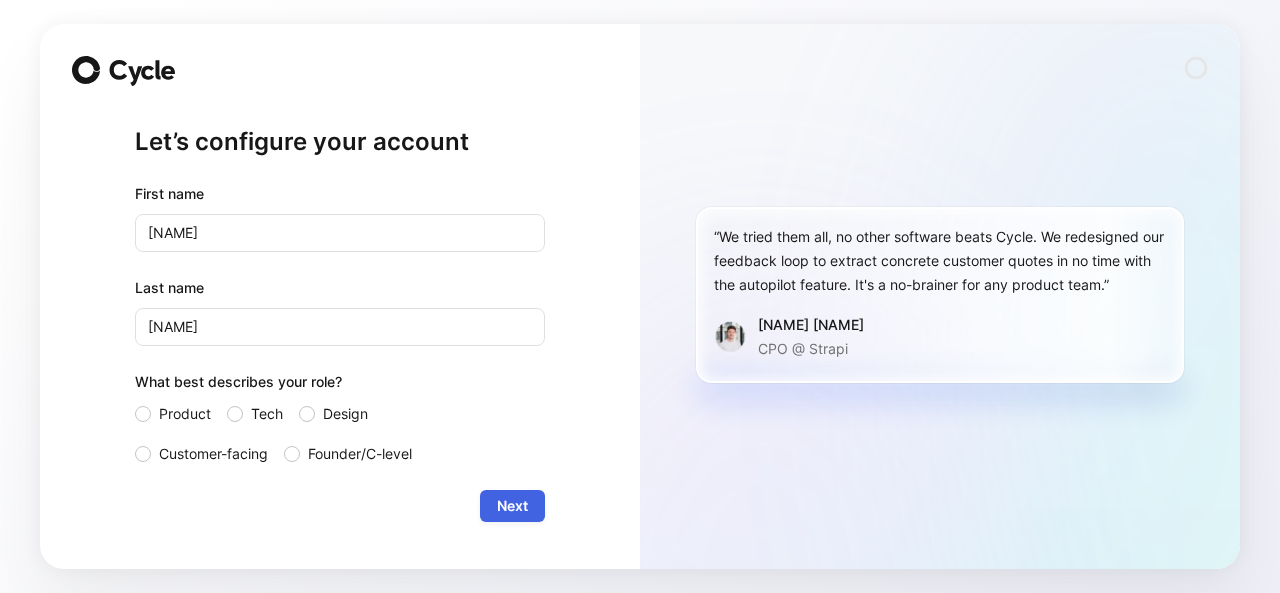 click on "Next" at bounding box center (512, 506) 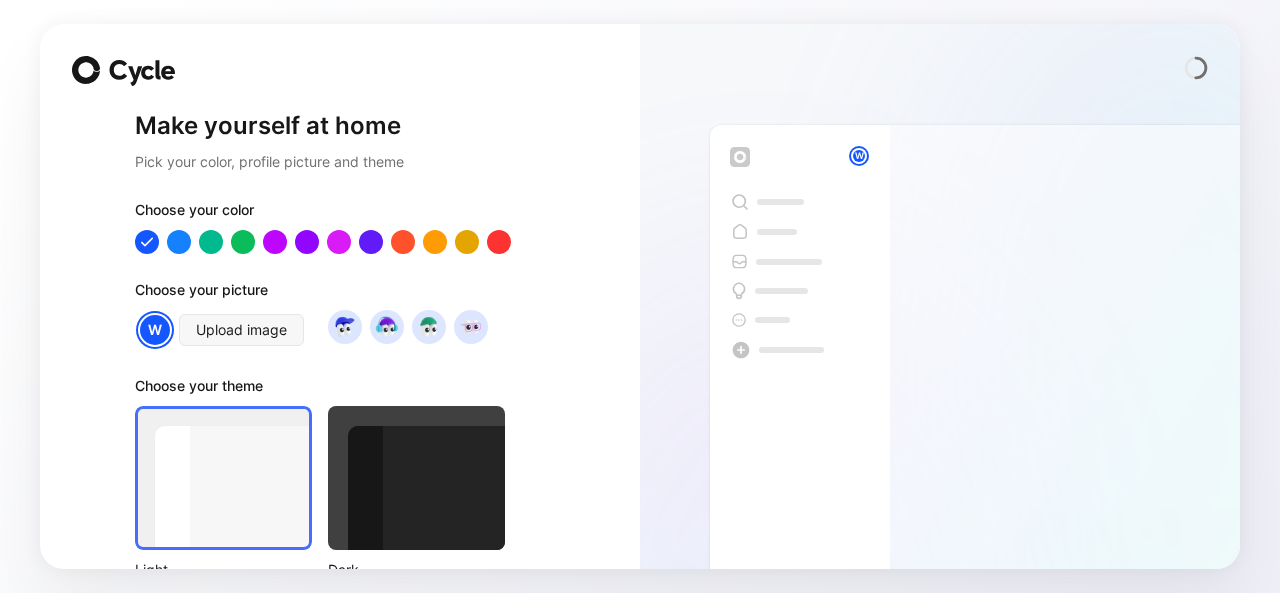 scroll, scrollTop: 140, scrollLeft: 0, axis: vertical 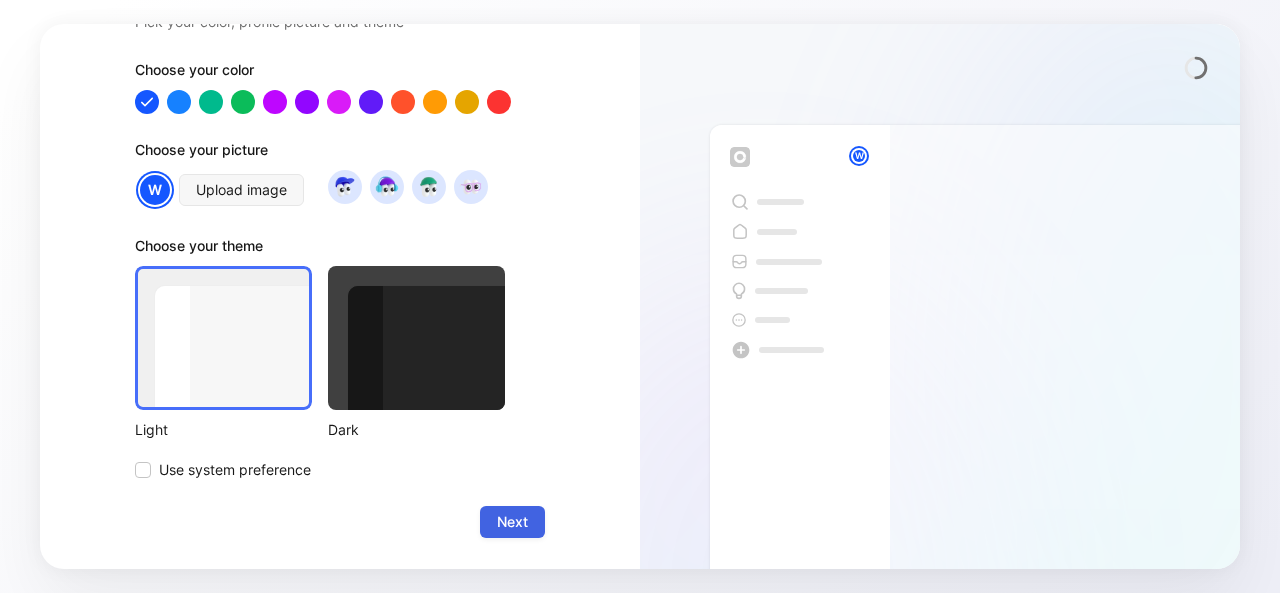 click on "Next" at bounding box center (512, 522) 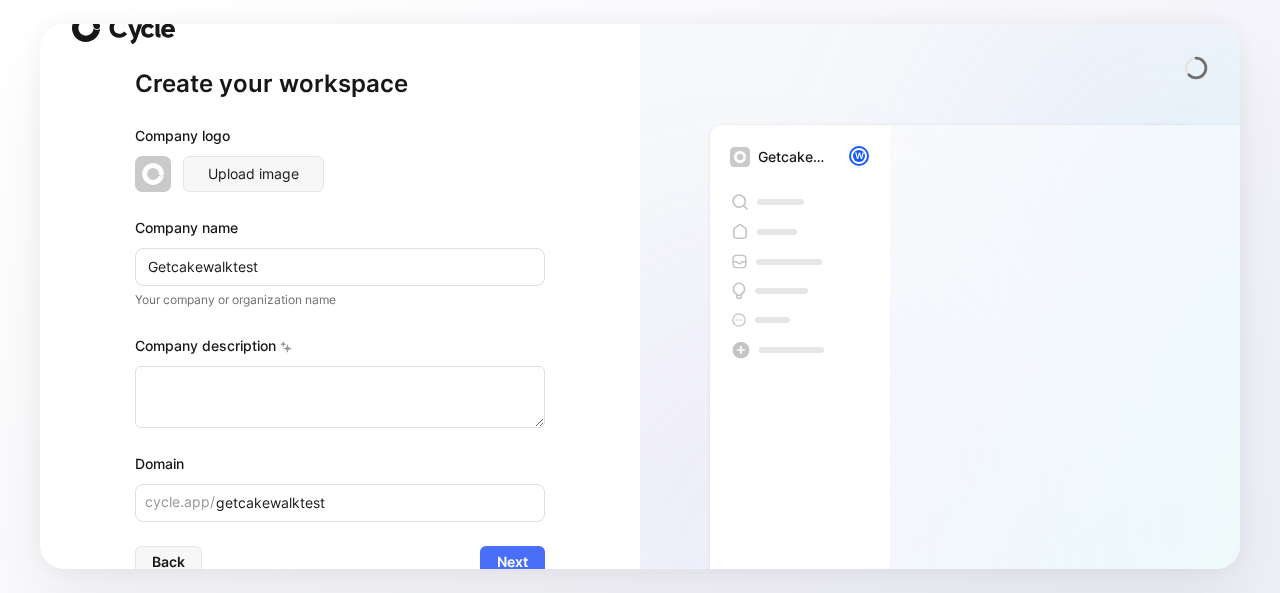 scroll, scrollTop: 80, scrollLeft: 0, axis: vertical 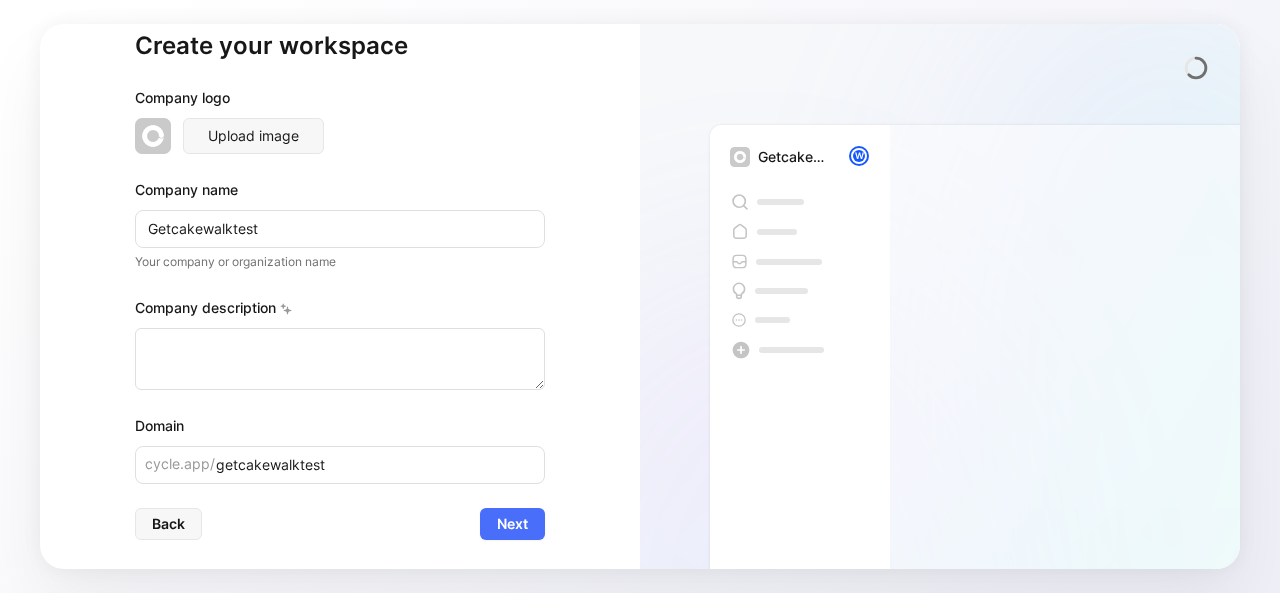 click on "Getcakewalktest" at bounding box center [340, 229] 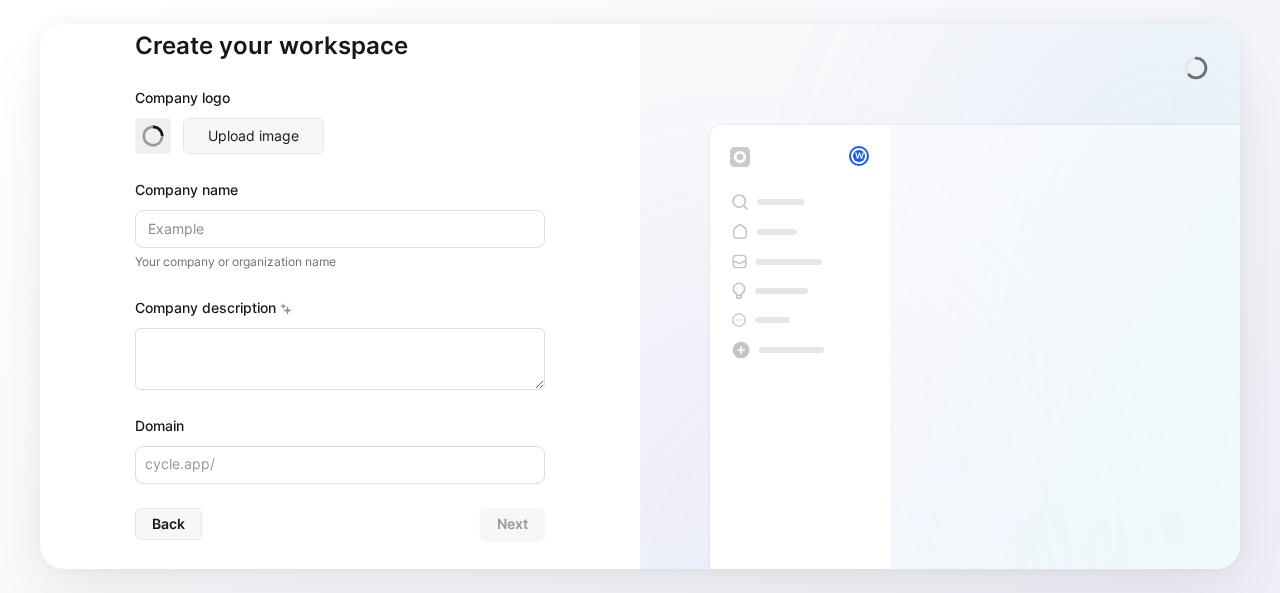 type on "h" 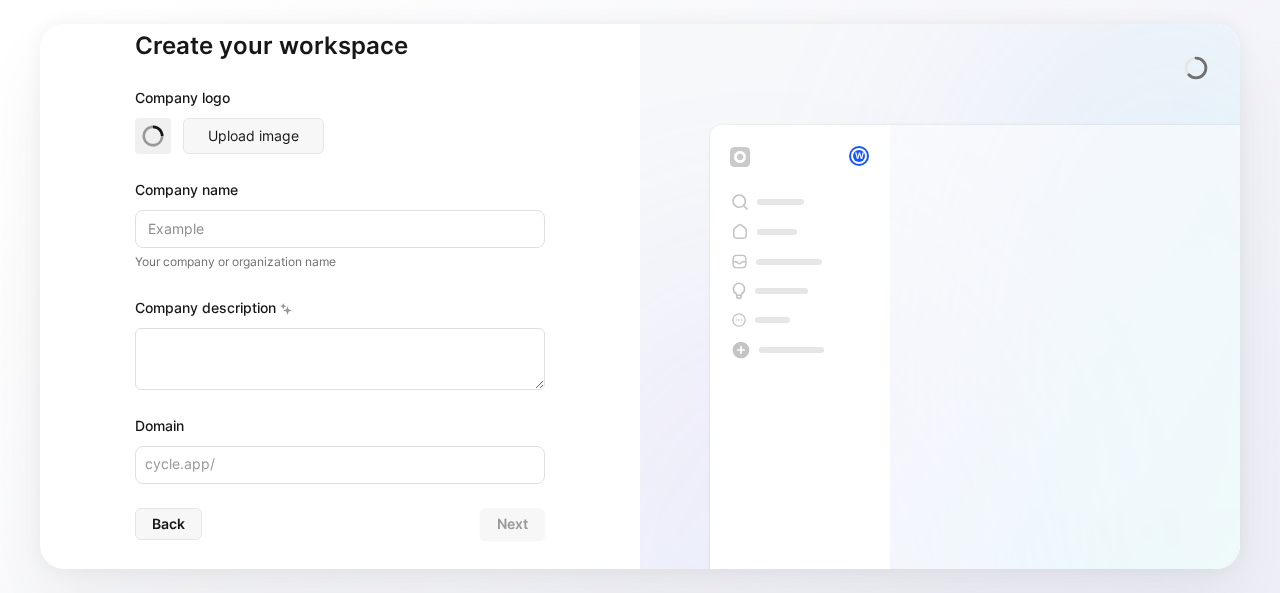 type on "h" 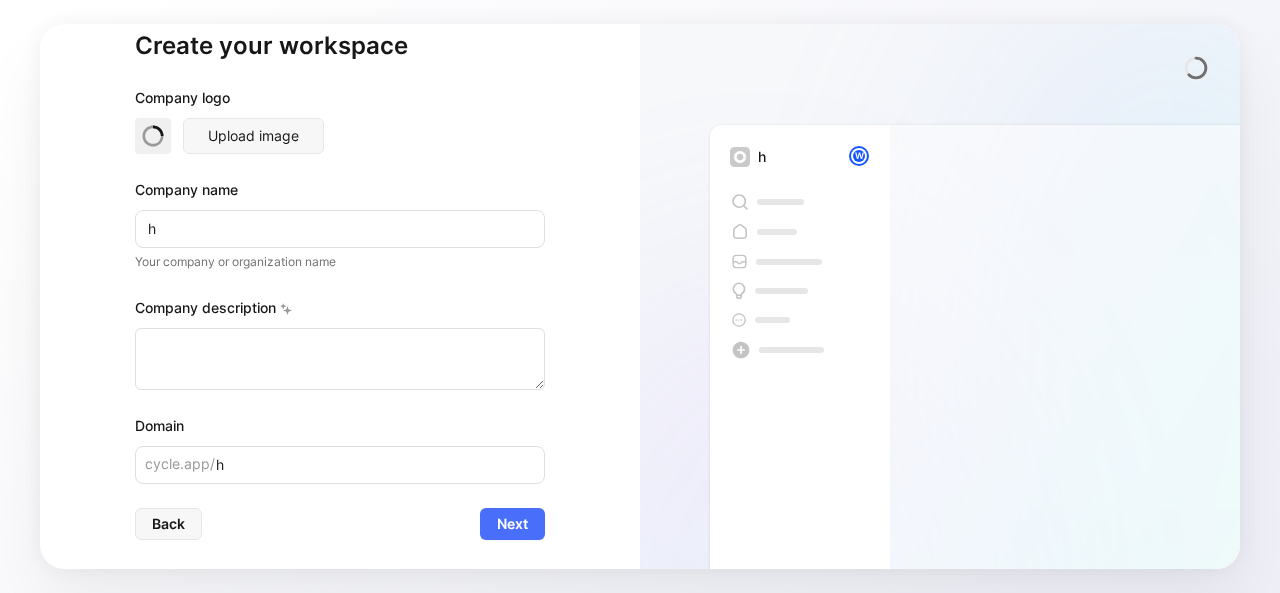 type on "hi" 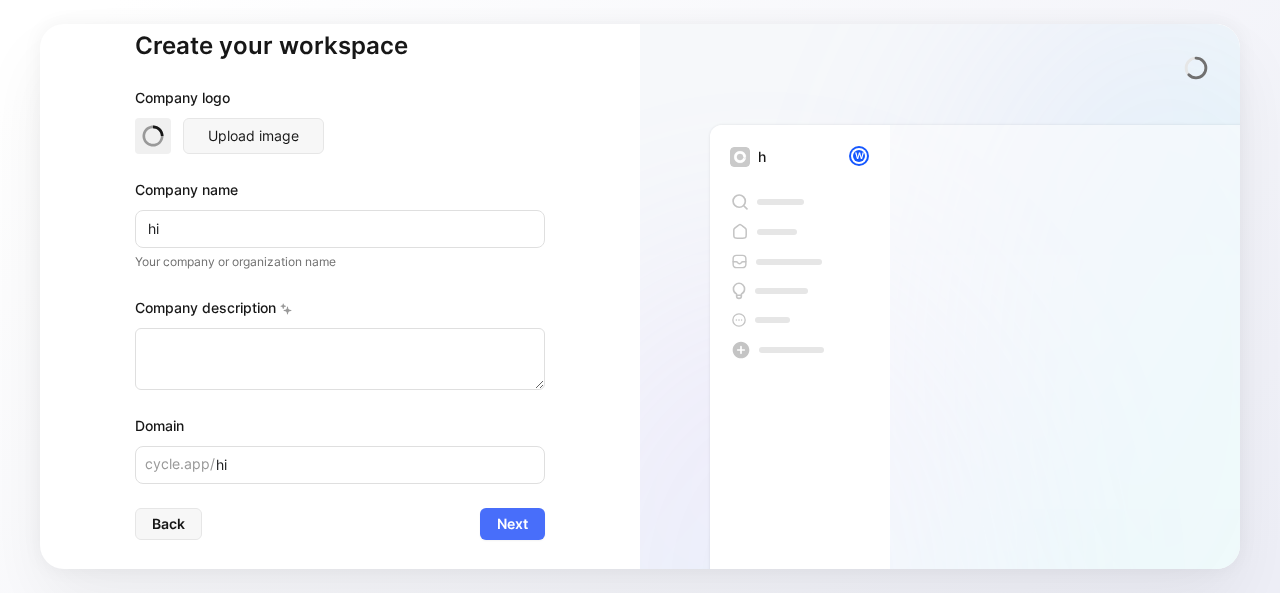 type on "hig" 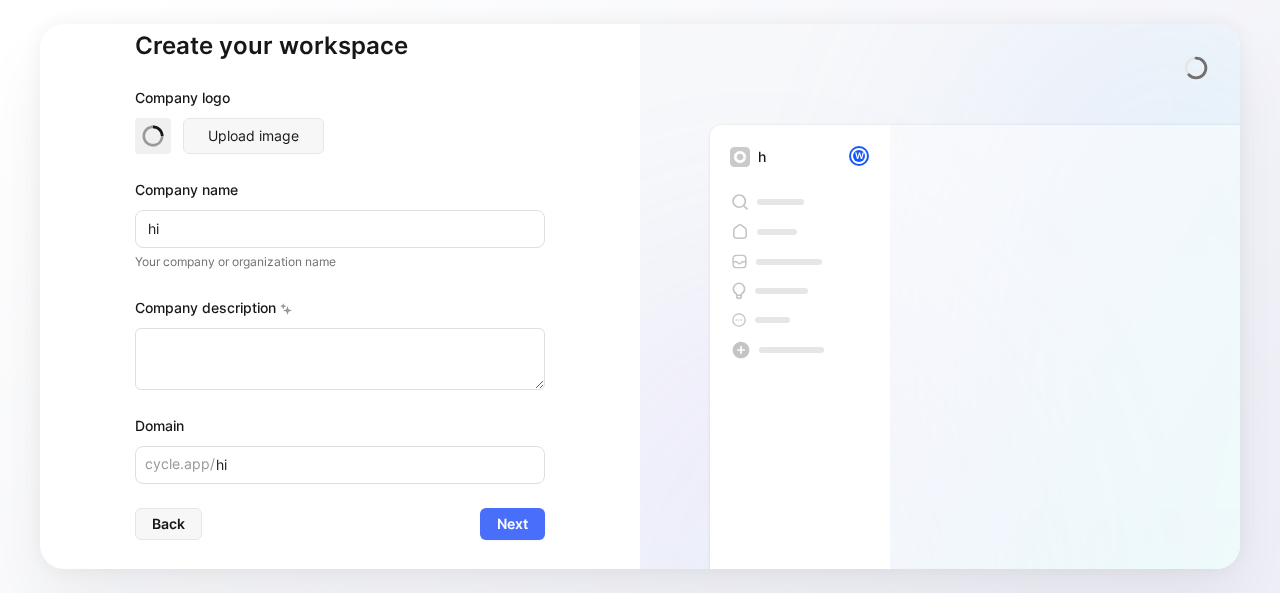 type on "hig" 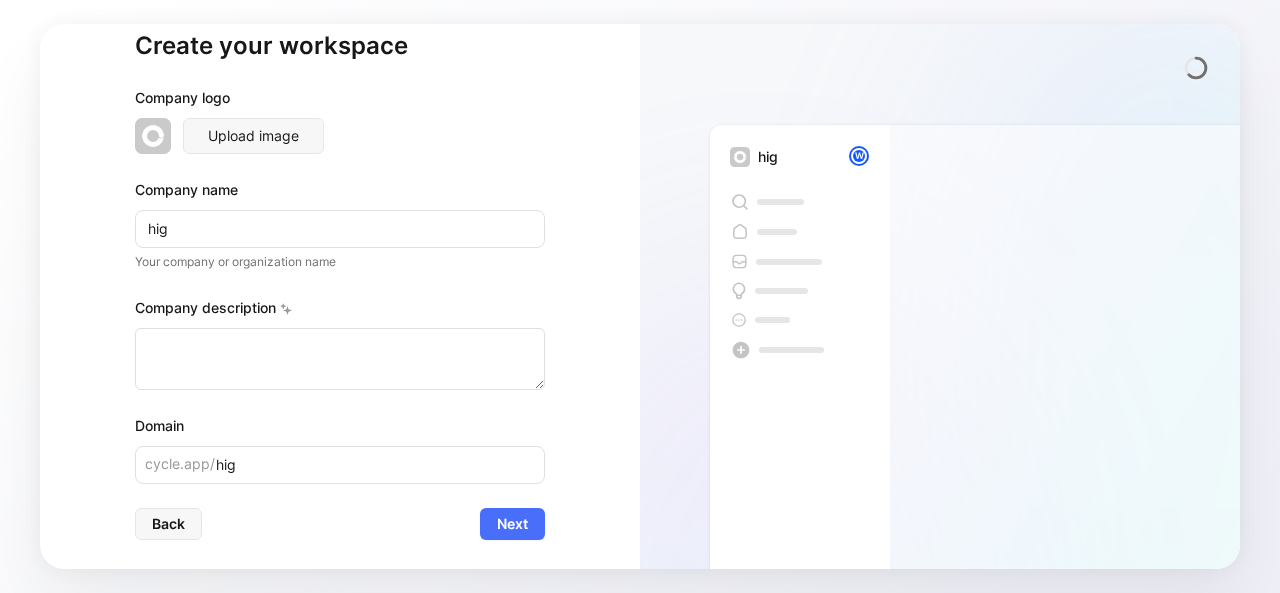 type on "high" 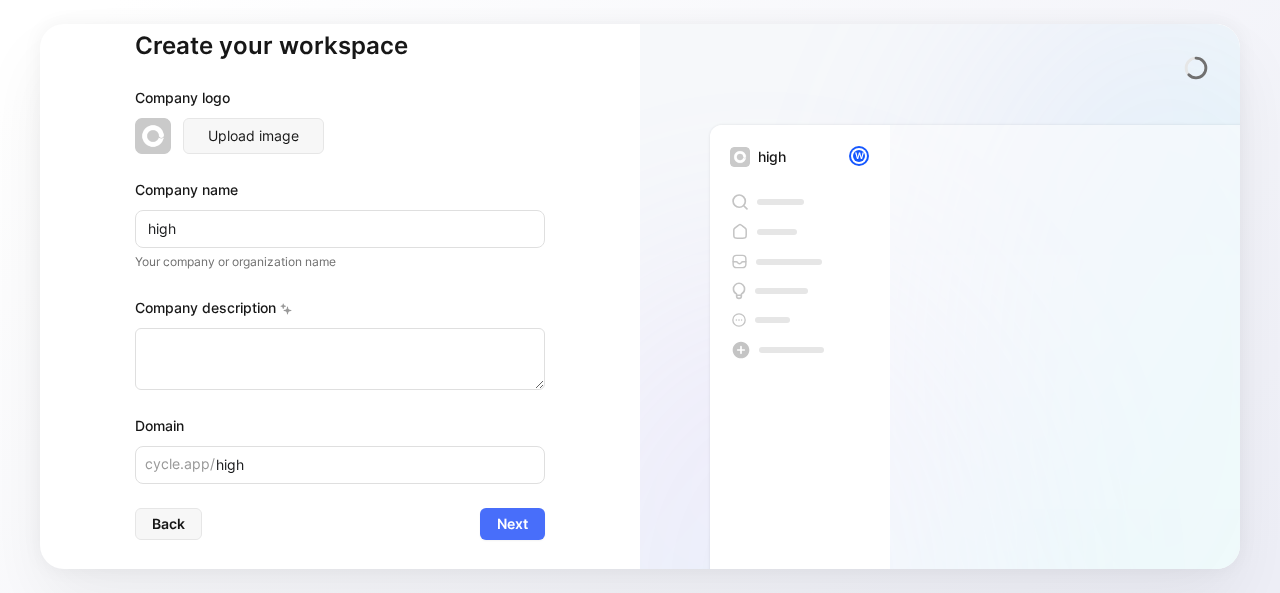 type on "high" 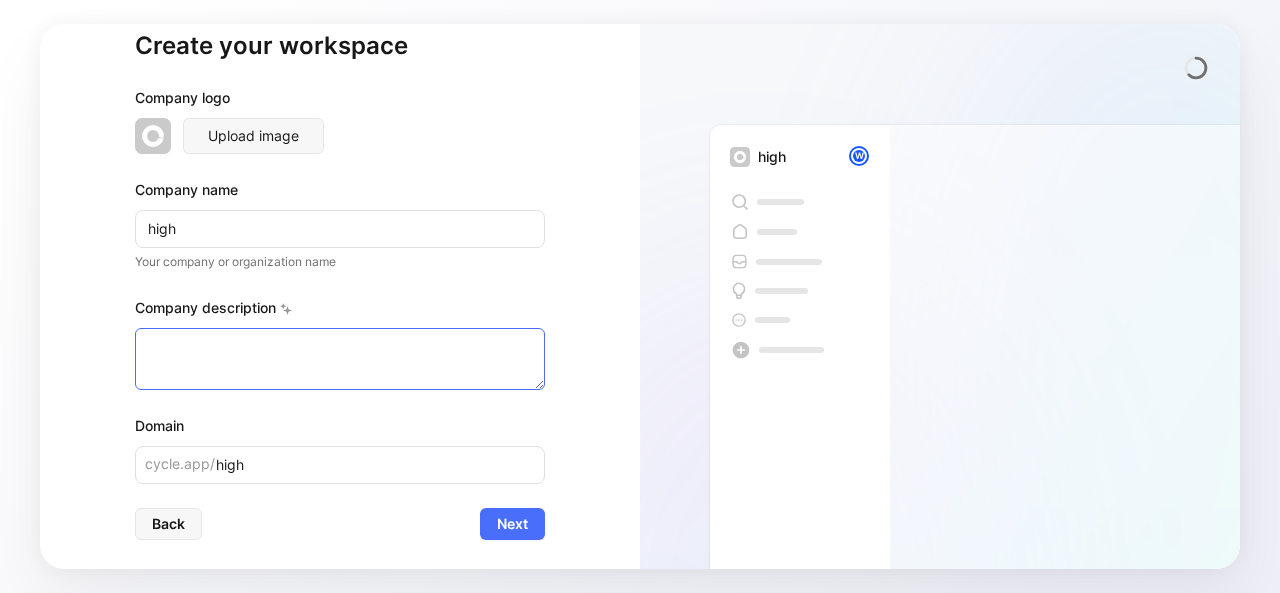 click at bounding box center (340, 359) 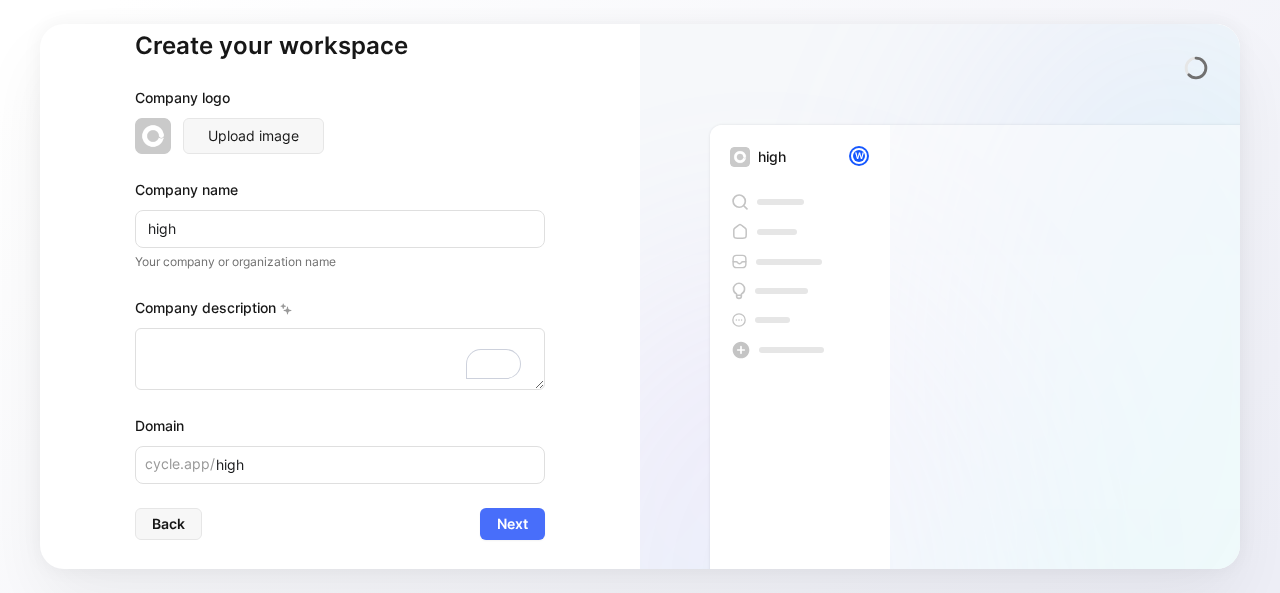 click on "Next" at bounding box center [512, 524] 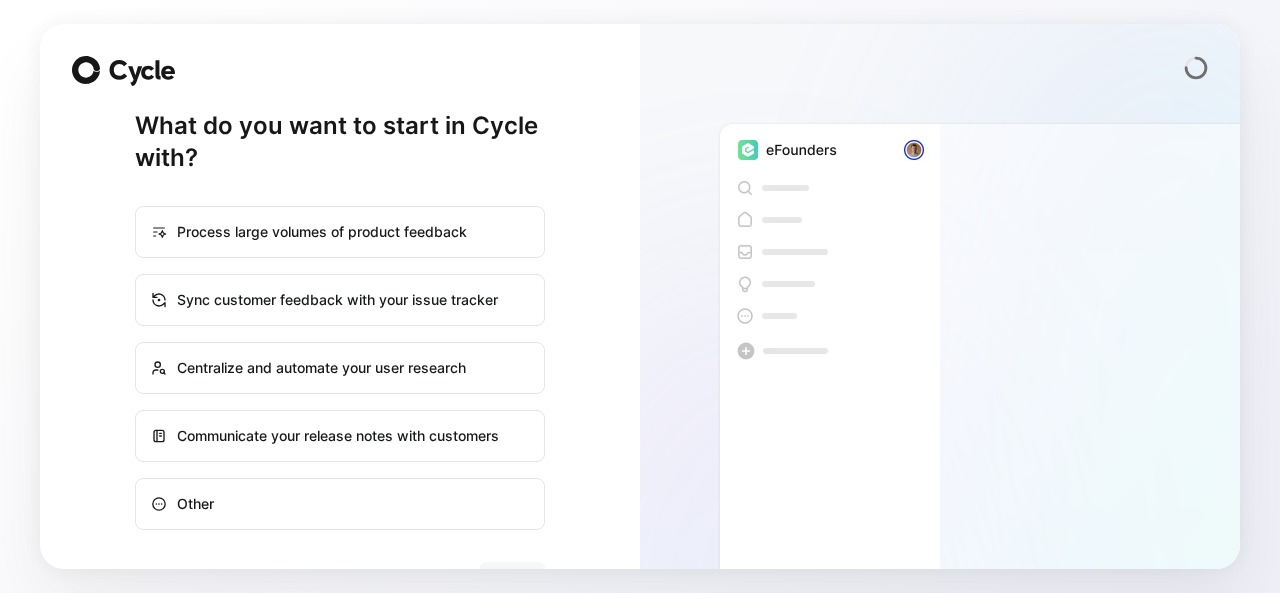 click on "Other" at bounding box center (340, 504) 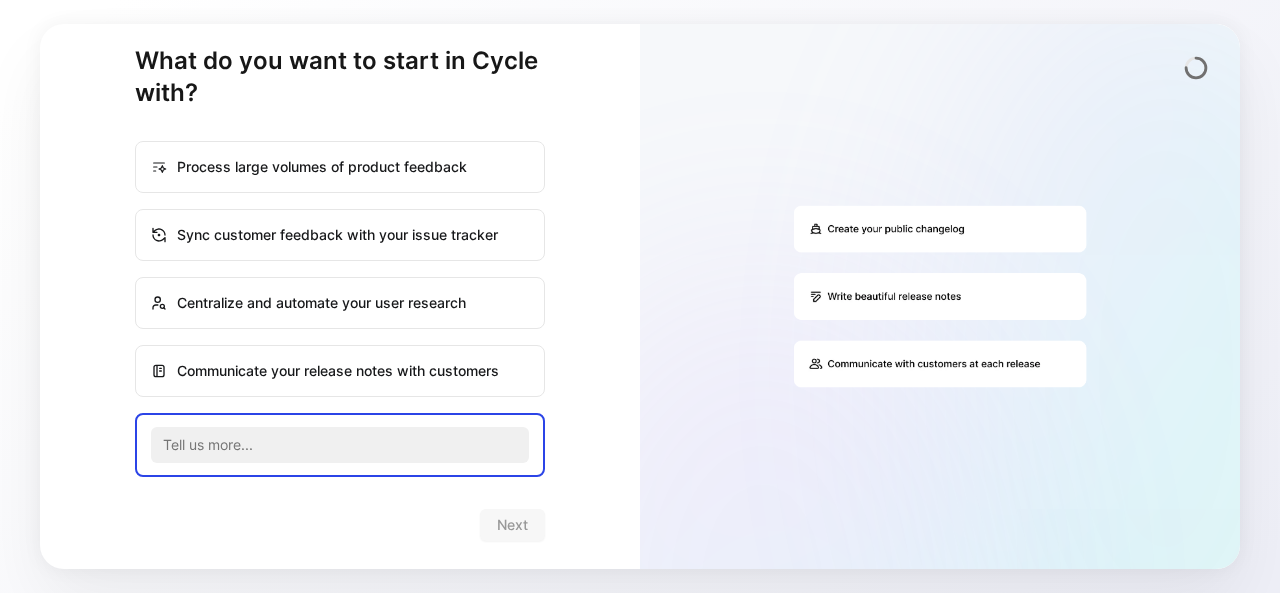 click on "Communicate your release notes with customers" at bounding box center [340, 371] 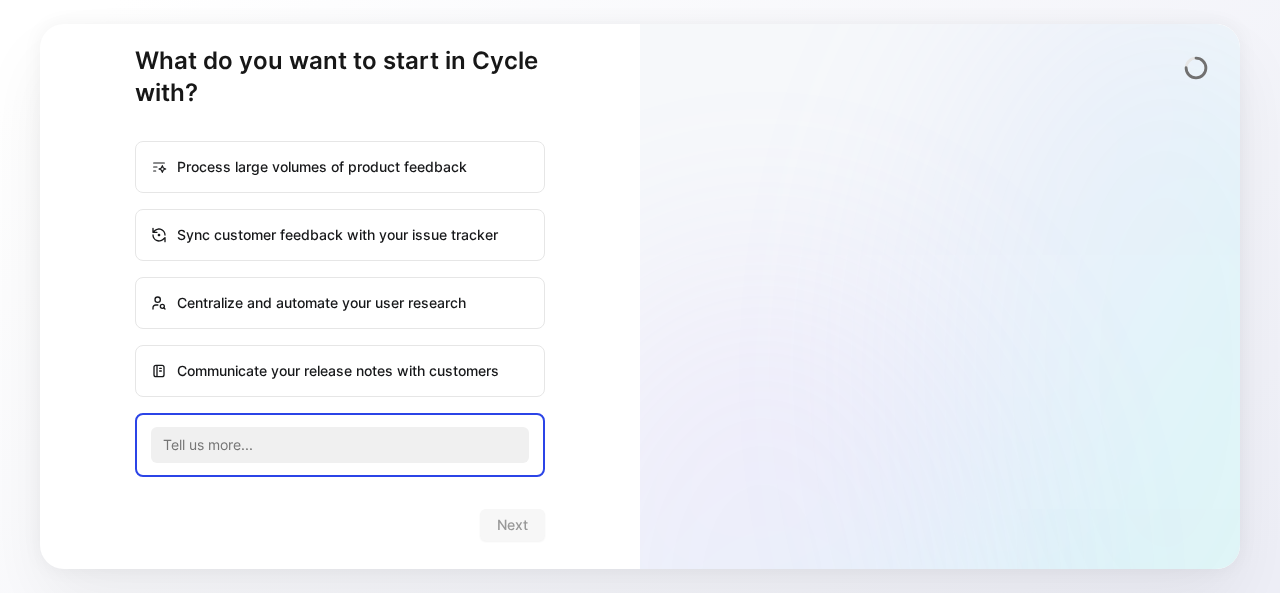 scroll, scrollTop: 53, scrollLeft: 0, axis: vertical 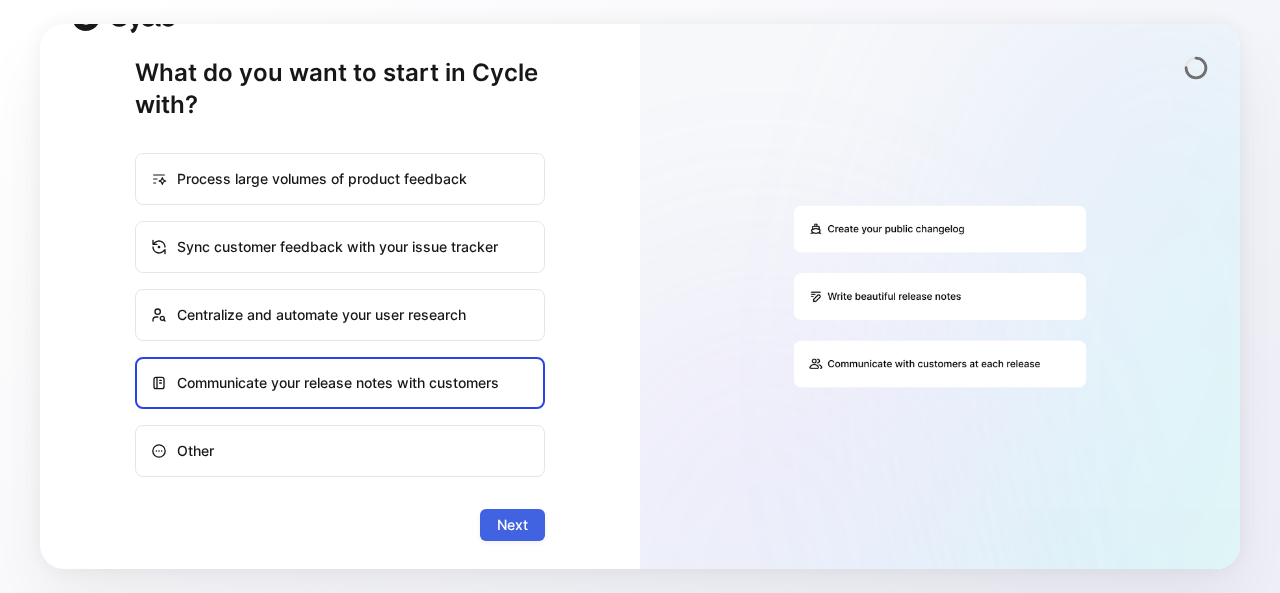 click on "Next" at bounding box center [512, 525] 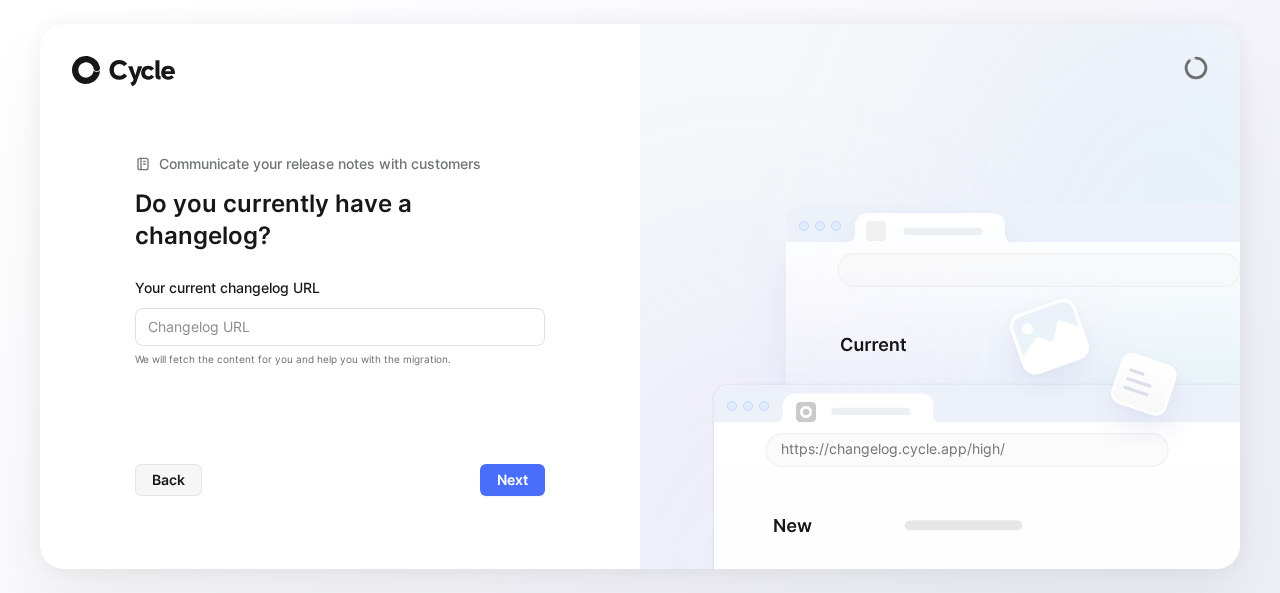 click at bounding box center (340, 327) 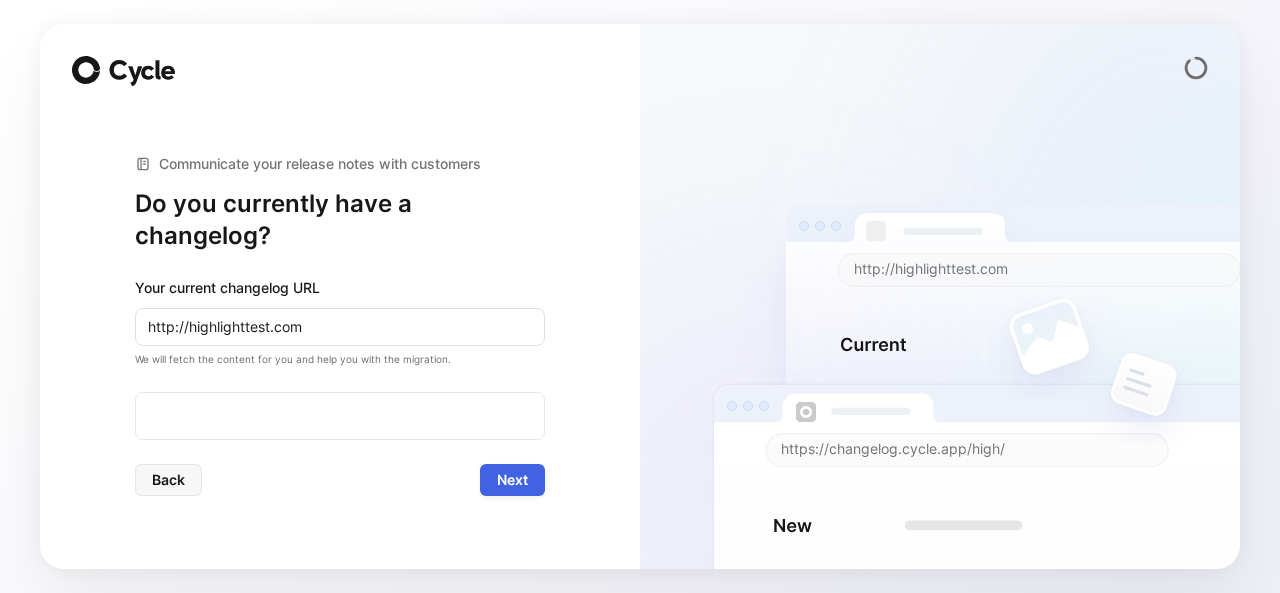 click on "Next" at bounding box center (512, 480) 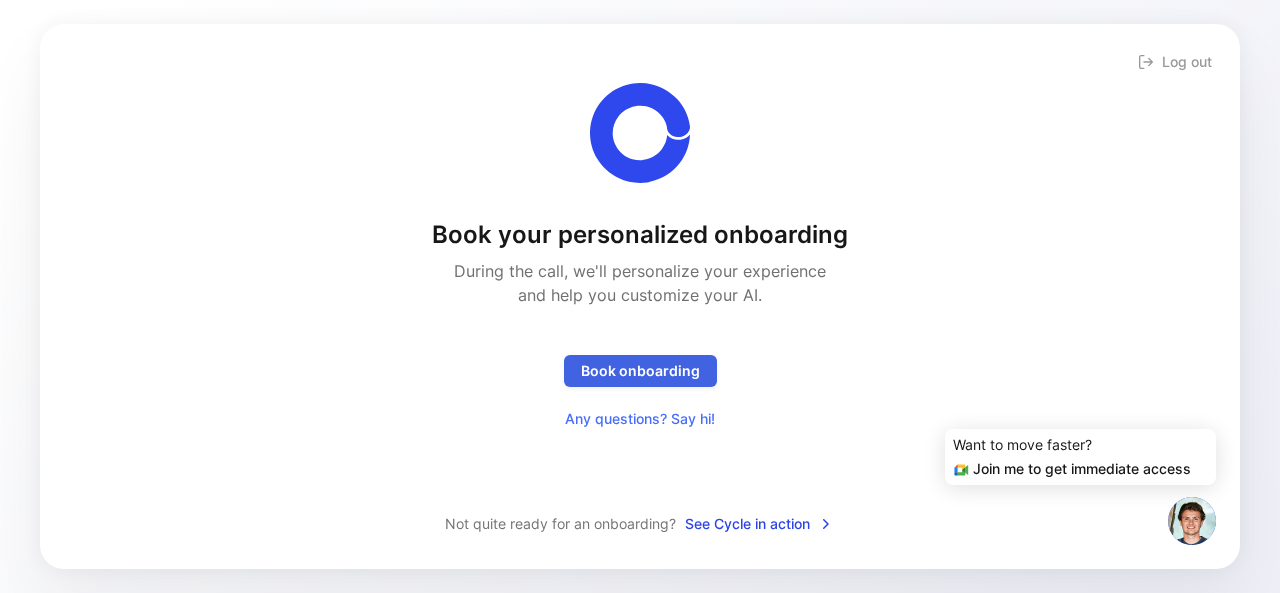click on "Book onboarding" at bounding box center (640, 371) 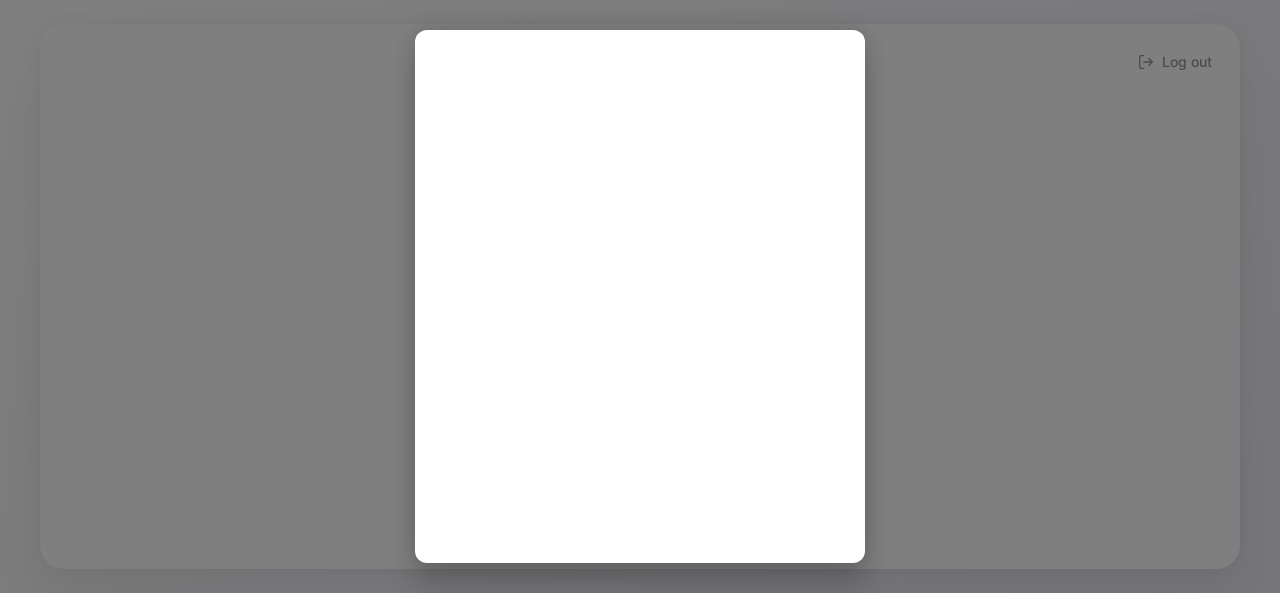 type 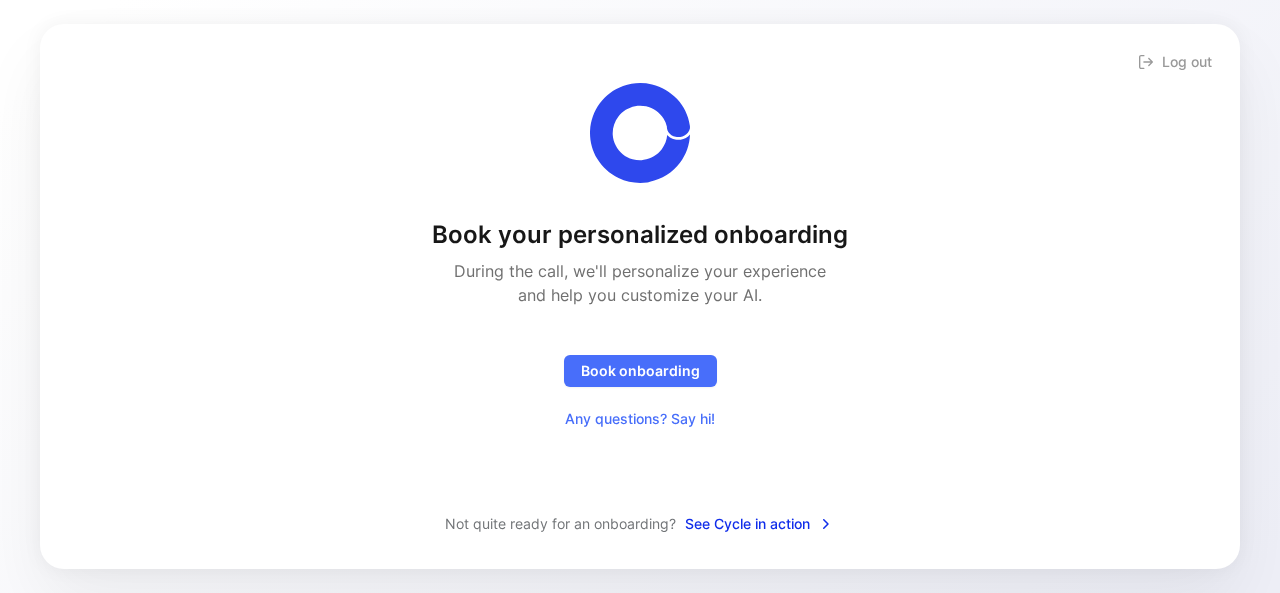 click on "See Cycle in action" at bounding box center (759, 524) 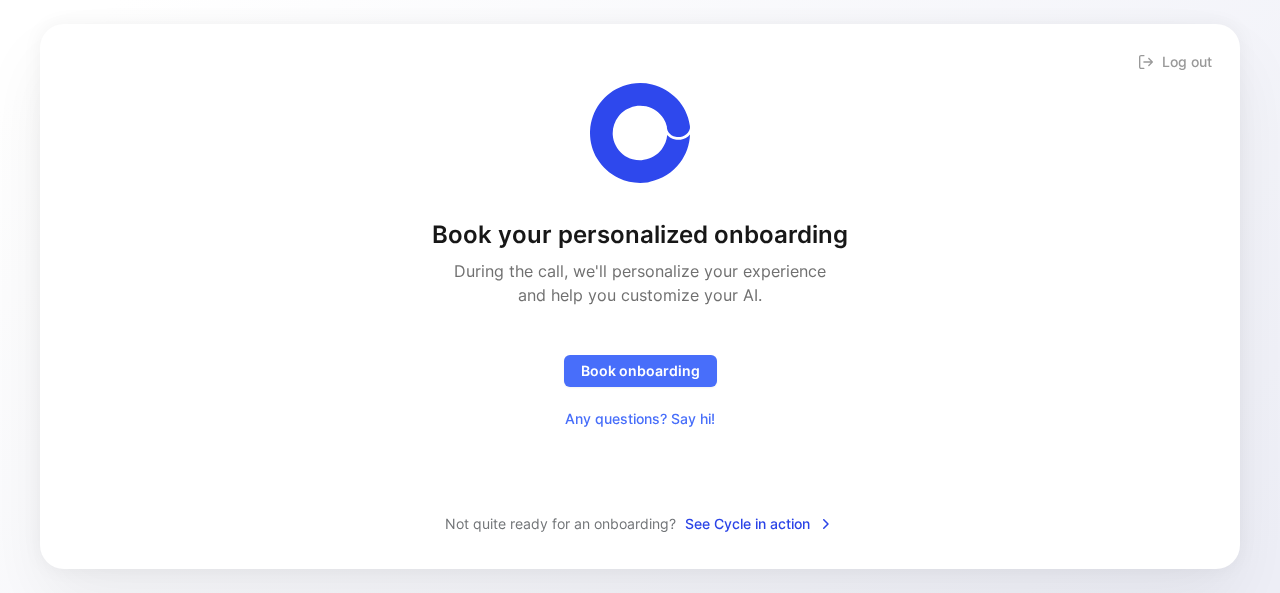 scroll, scrollTop: 0, scrollLeft: 0, axis: both 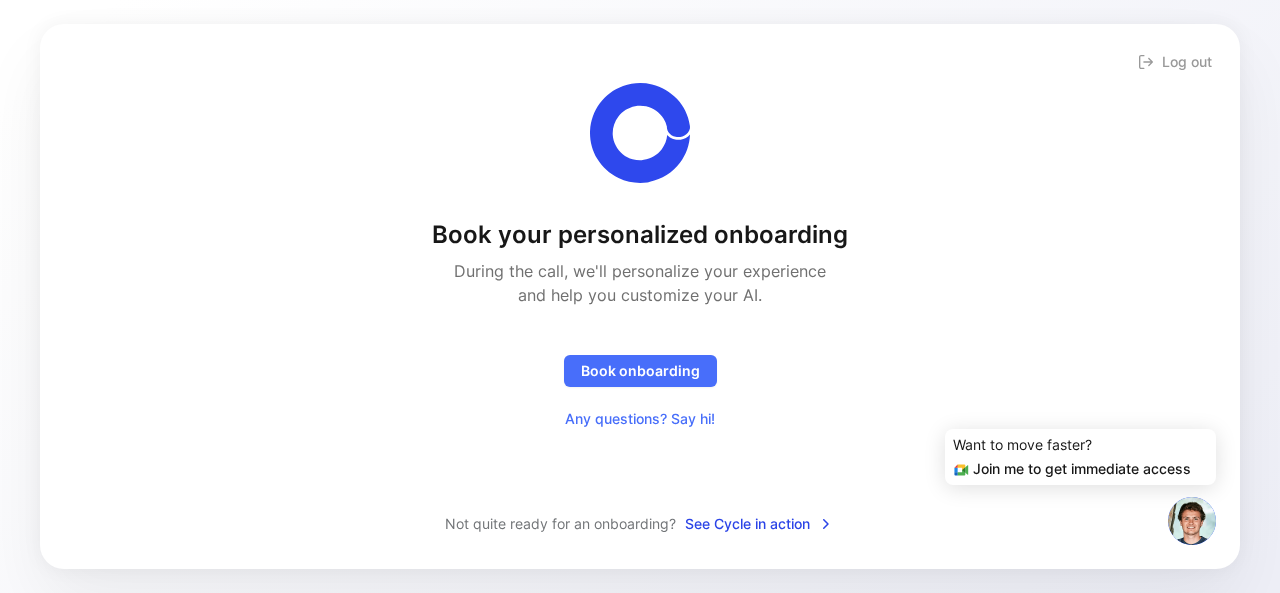 click on "Book your personalized onboarding" at bounding box center [640, 235] 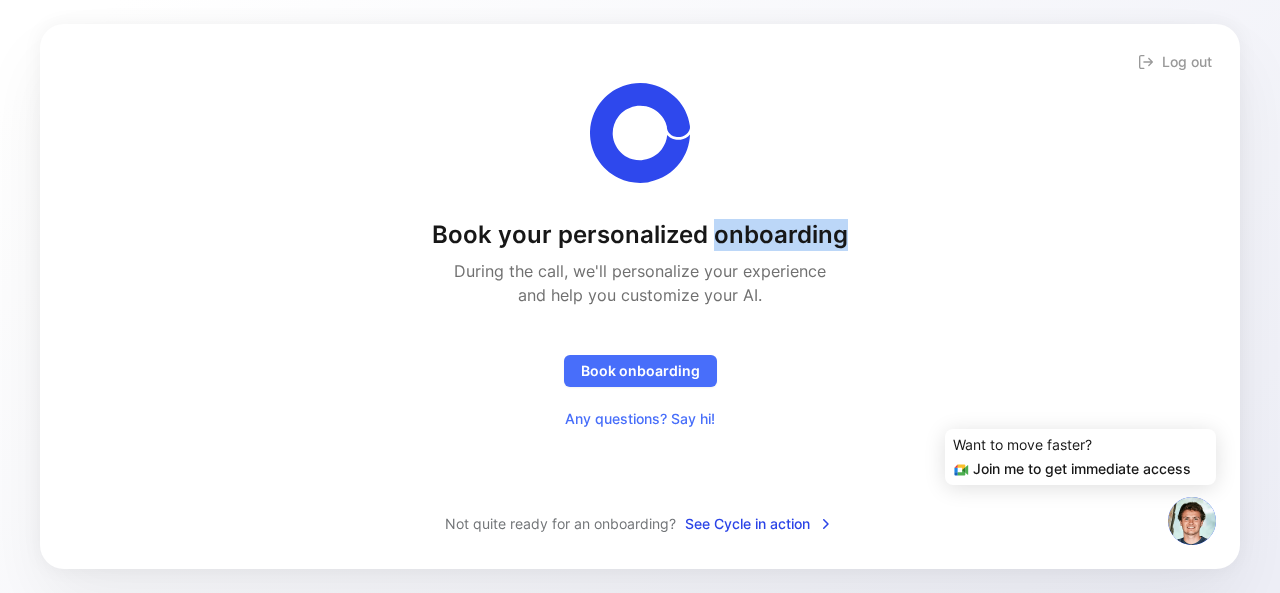 click on "Book your personalized onboarding" at bounding box center [640, 235] 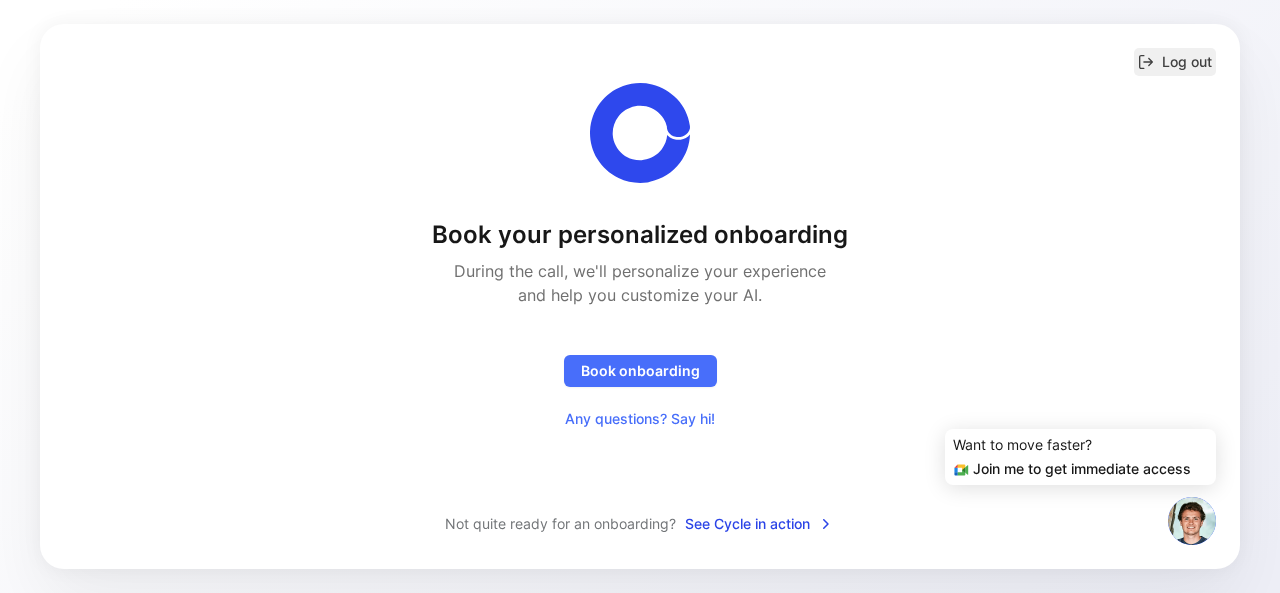 click on "Log out" at bounding box center [1175, 62] 